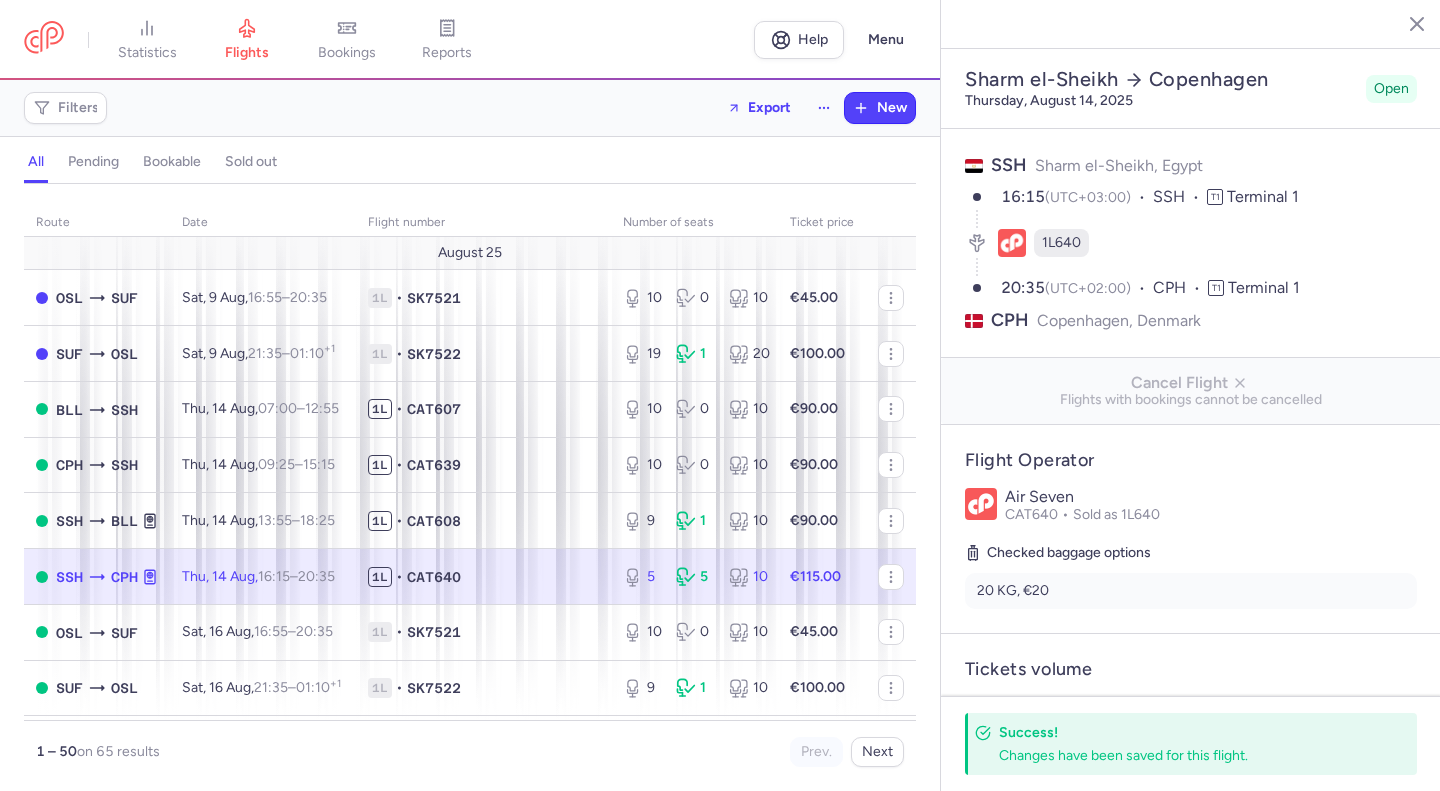 select on "days" 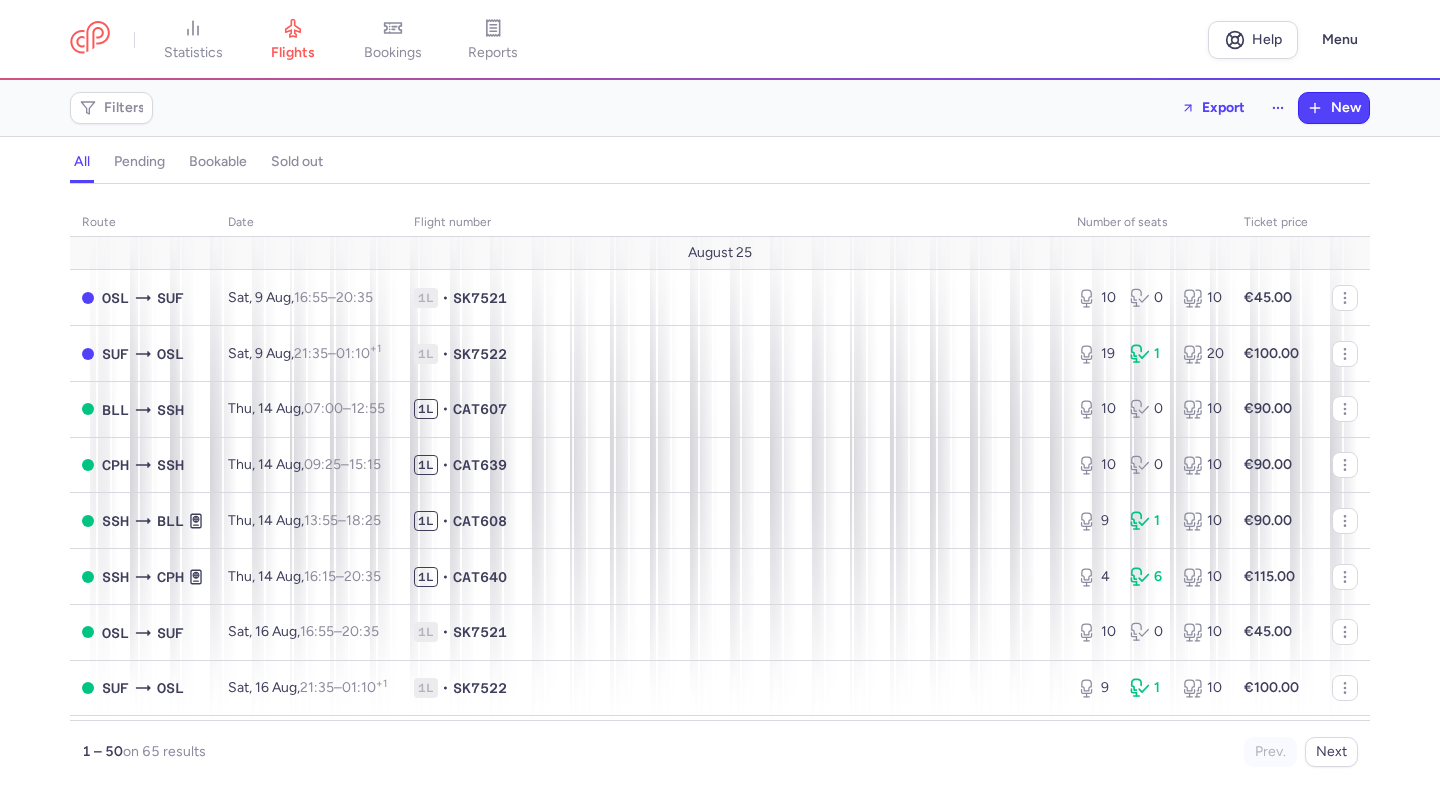 scroll, scrollTop: 0, scrollLeft: 0, axis: both 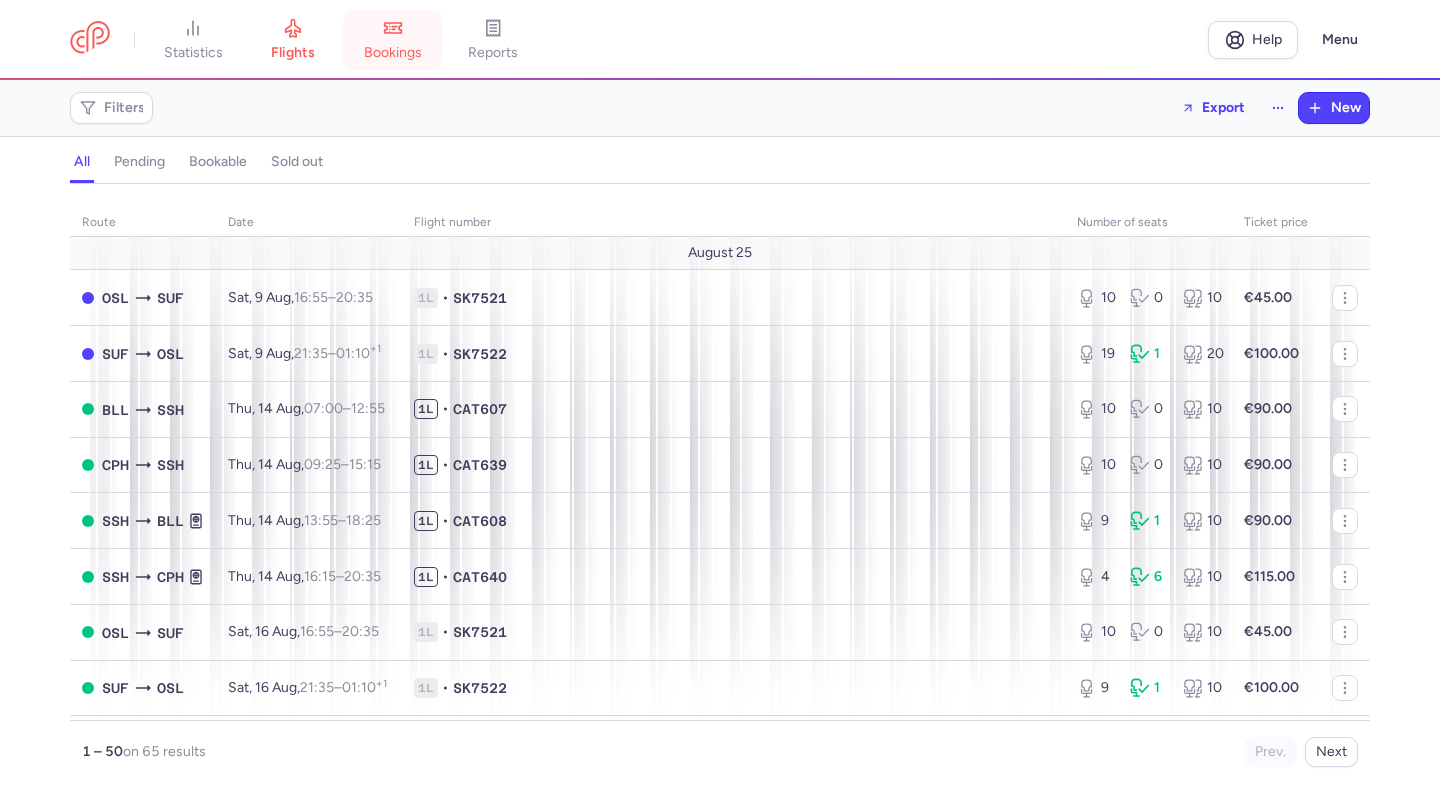 click on "bookings" at bounding box center [393, 53] 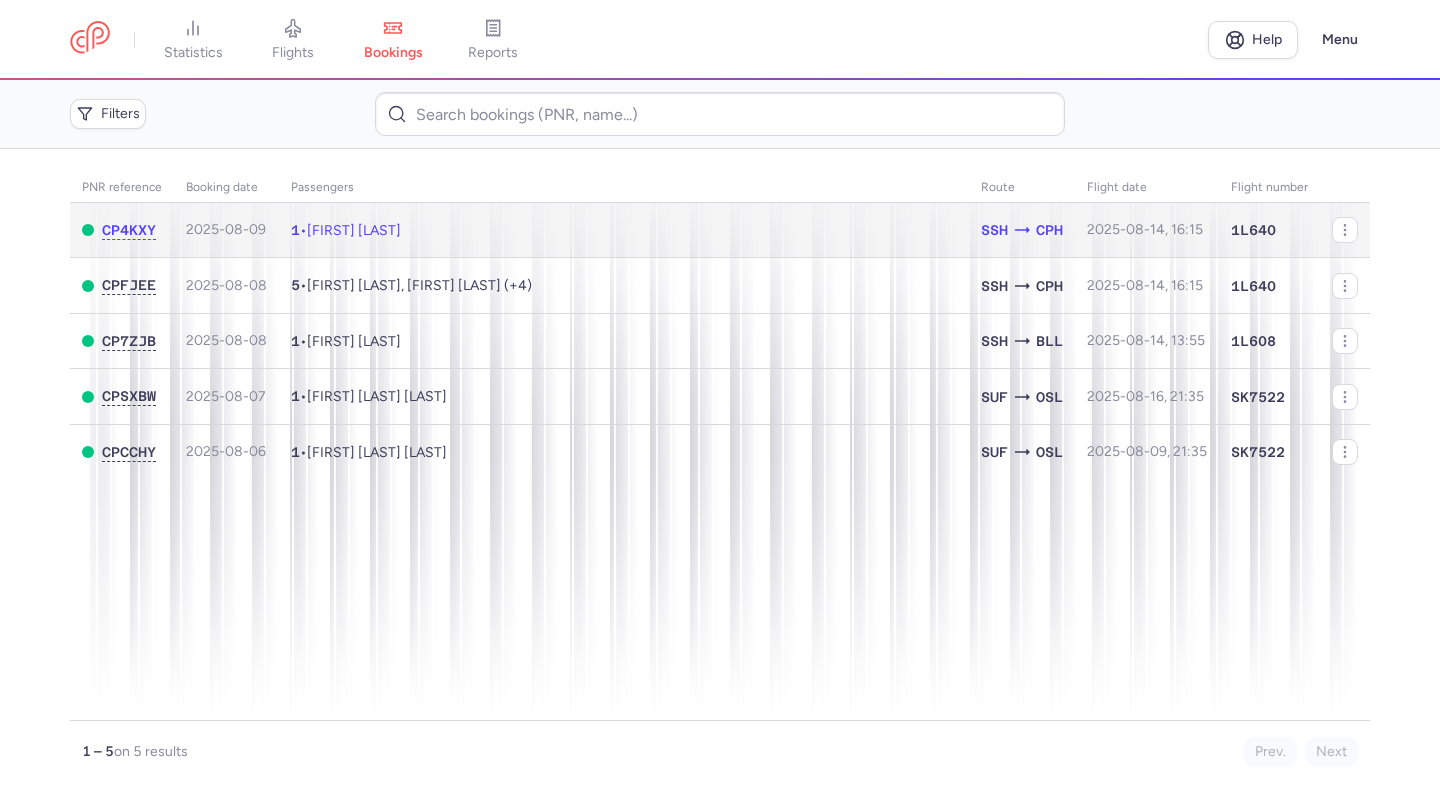 click on "Kayed ABDULRAZEK" at bounding box center [354, 230] 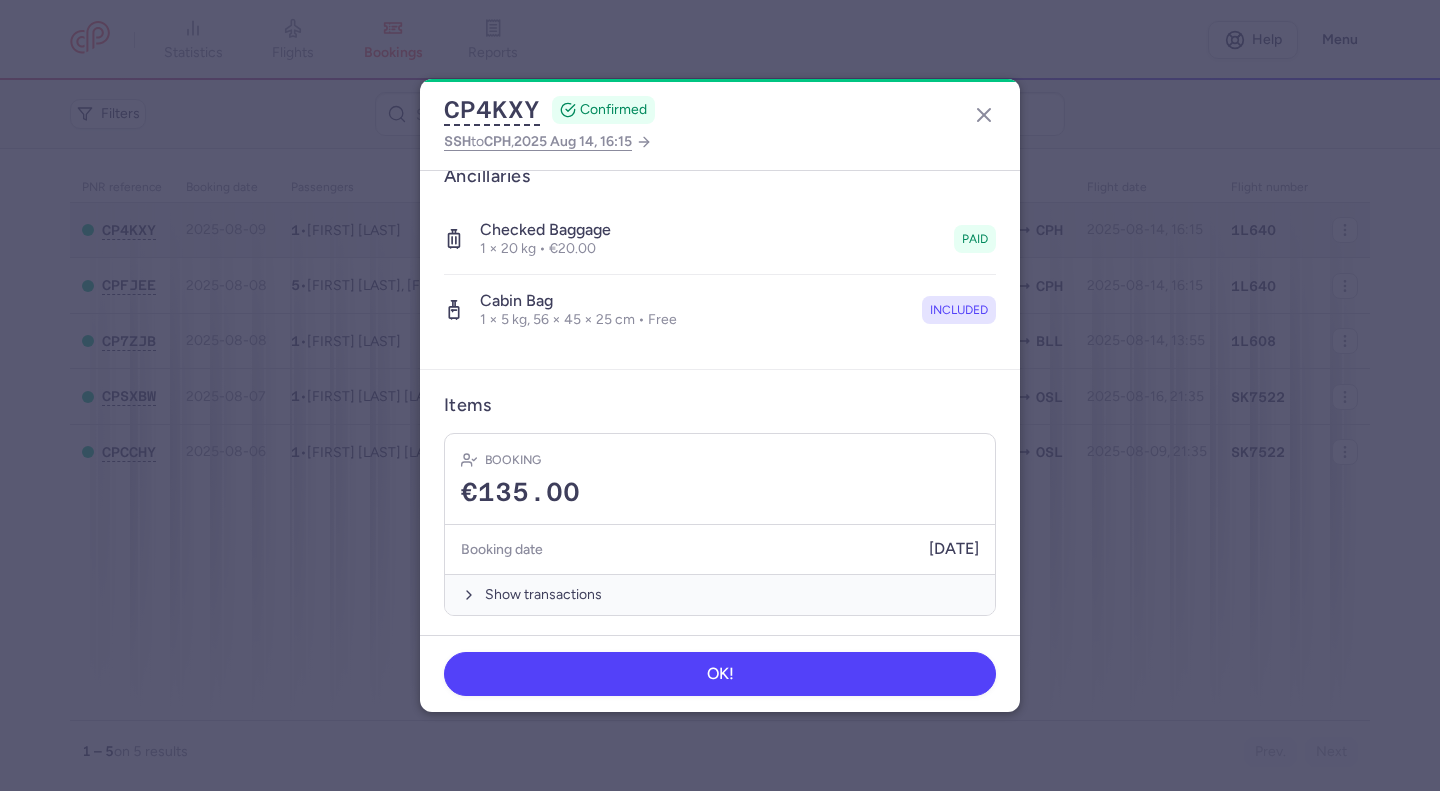 scroll, scrollTop: 348, scrollLeft: 0, axis: vertical 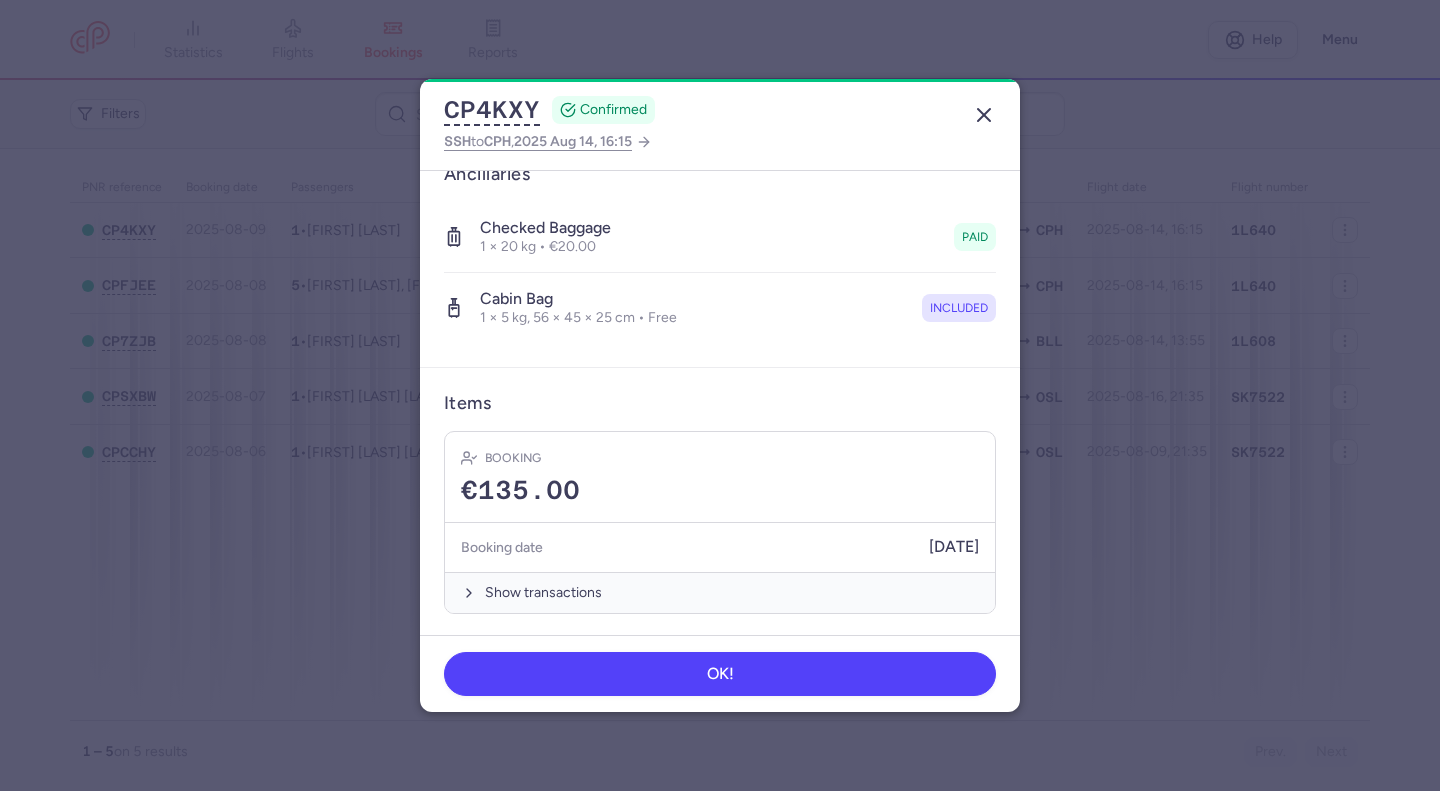 click 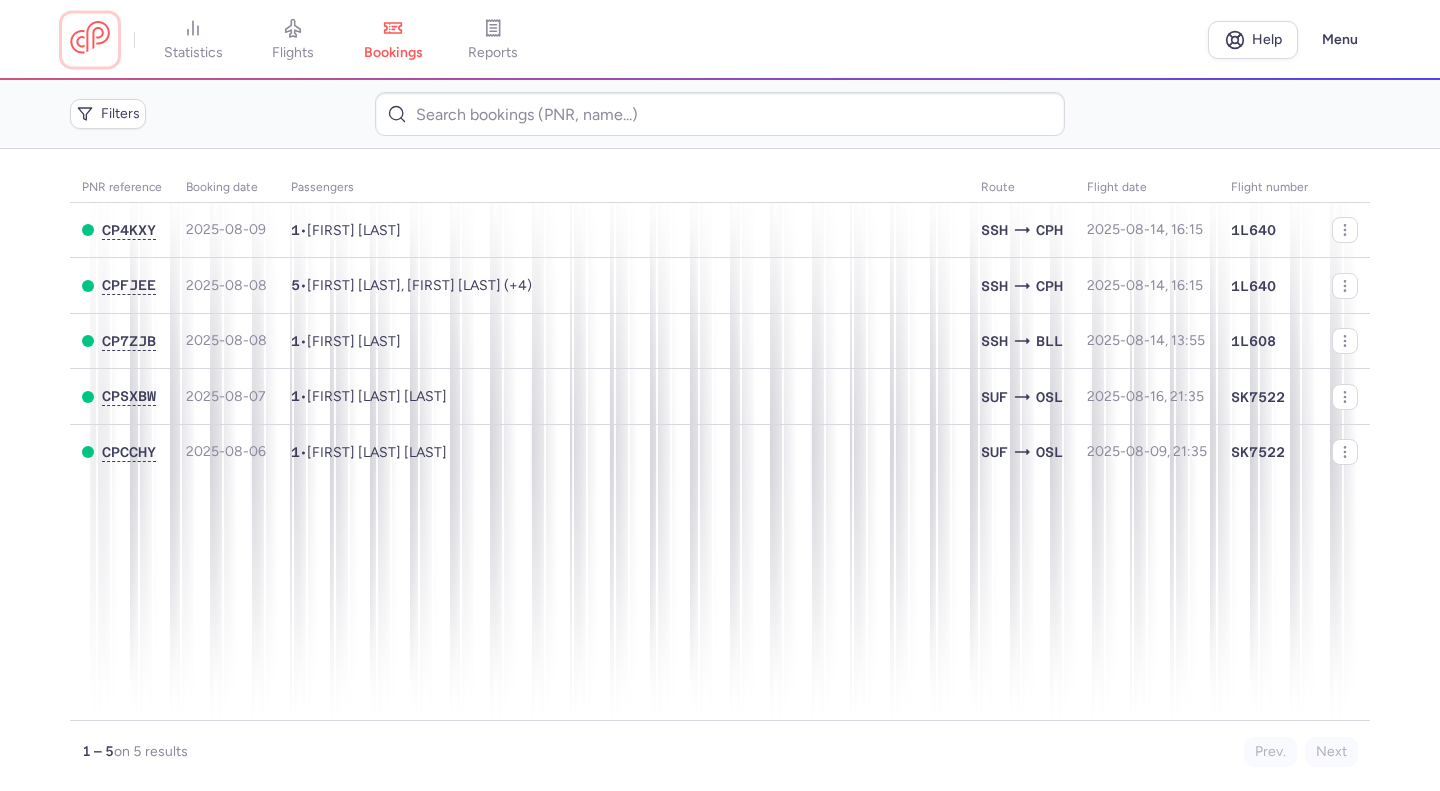 click at bounding box center (90, 39) 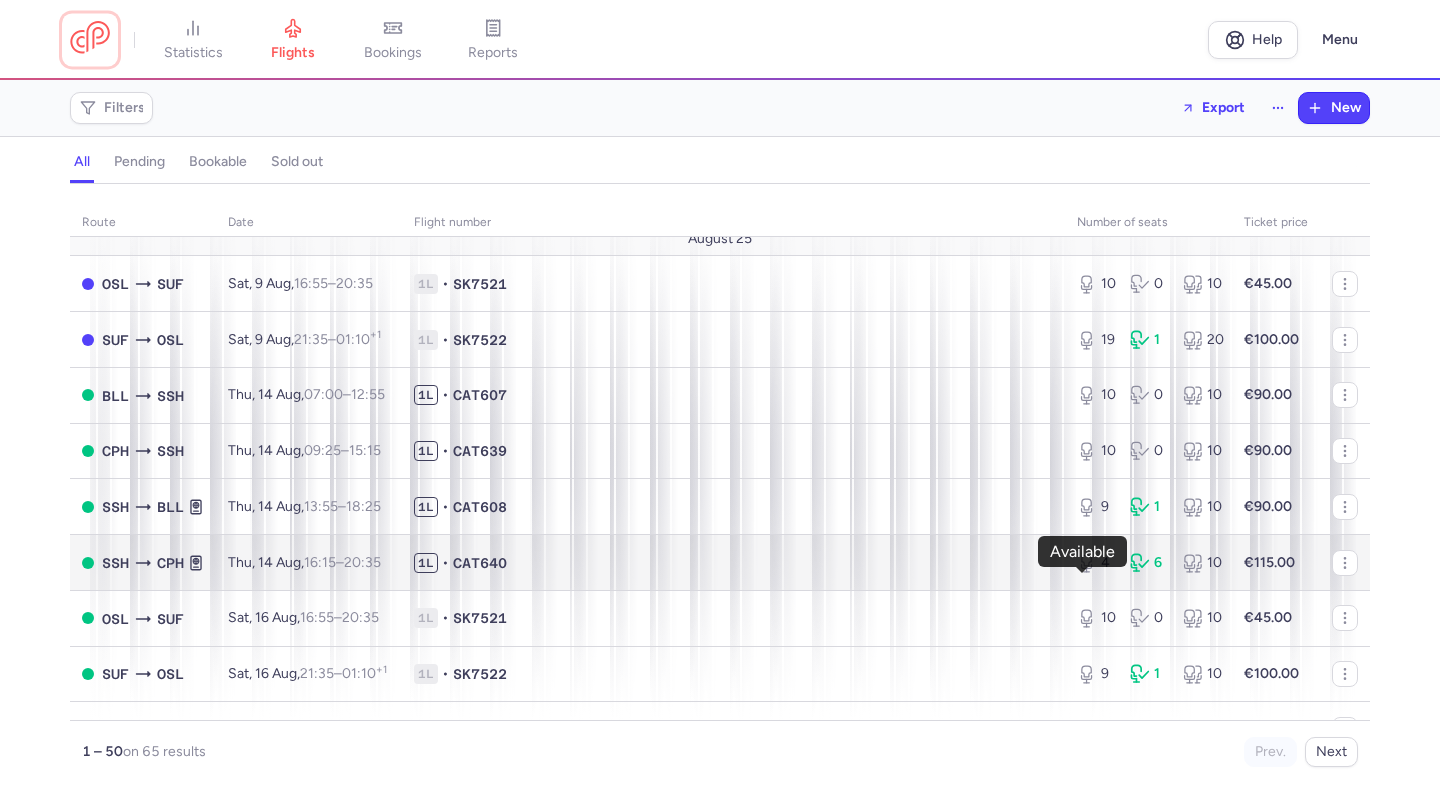 scroll, scrollTop: 0, scrollLeft: 0, axis: both 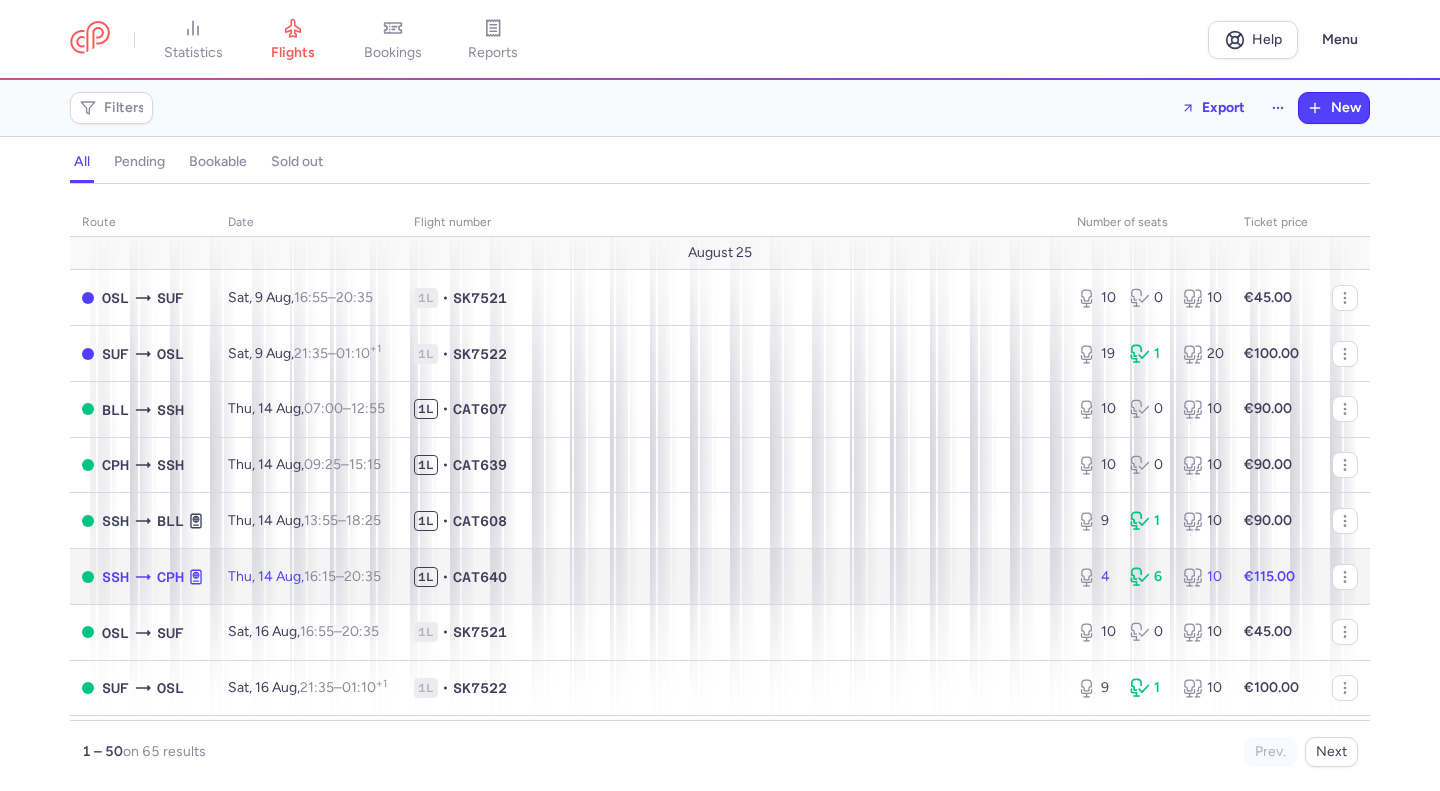 click on "€115.00" 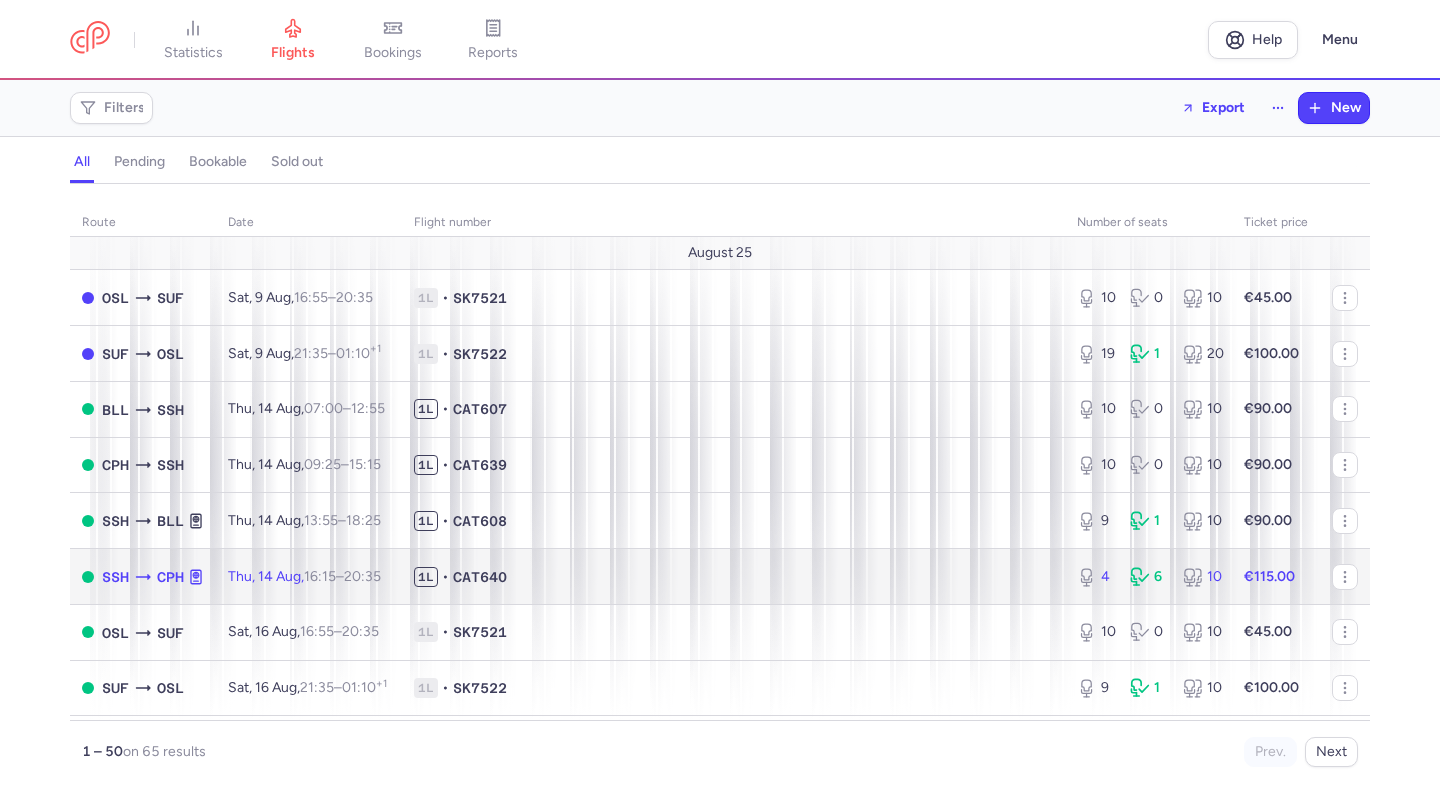 click on "€115.00" 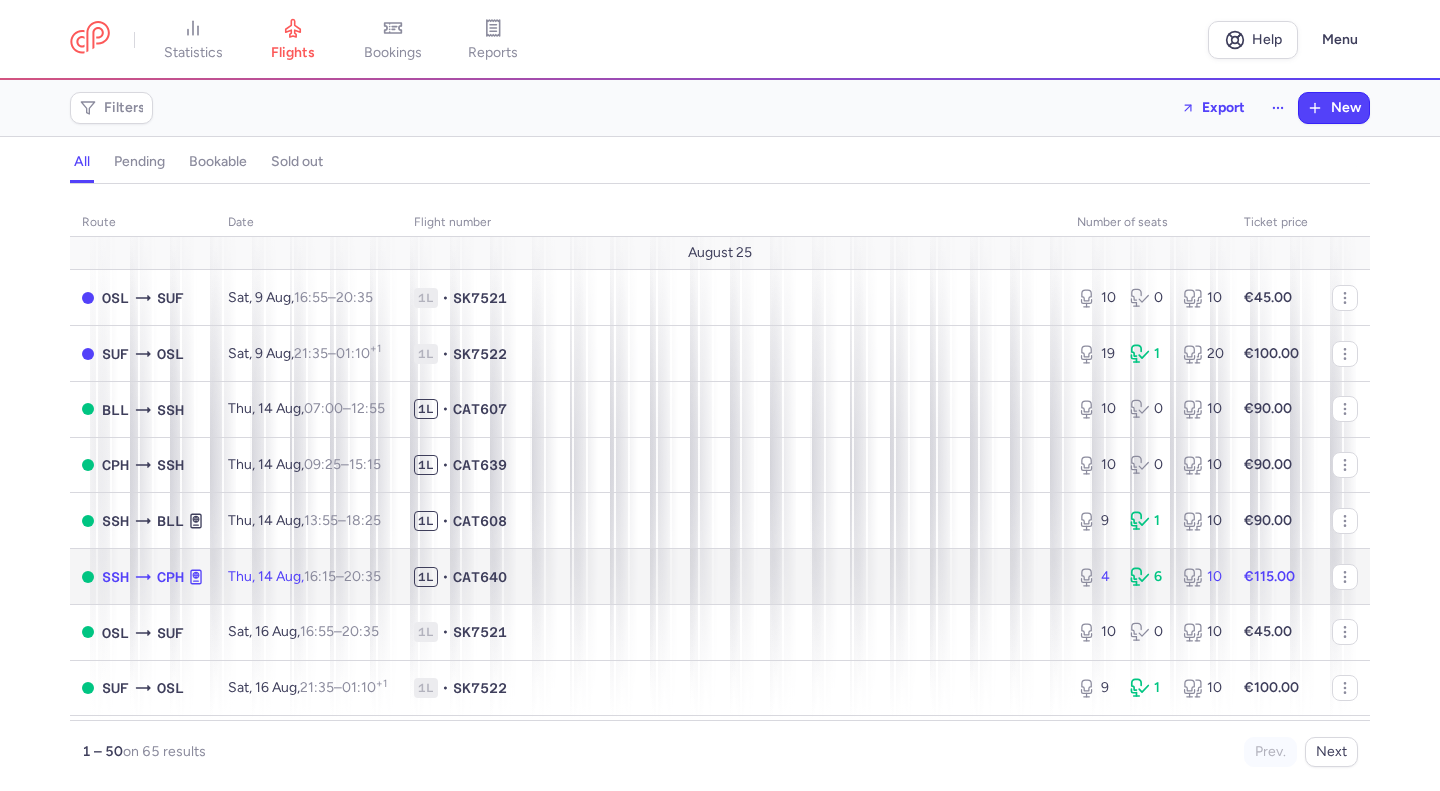 click on "€115.00" 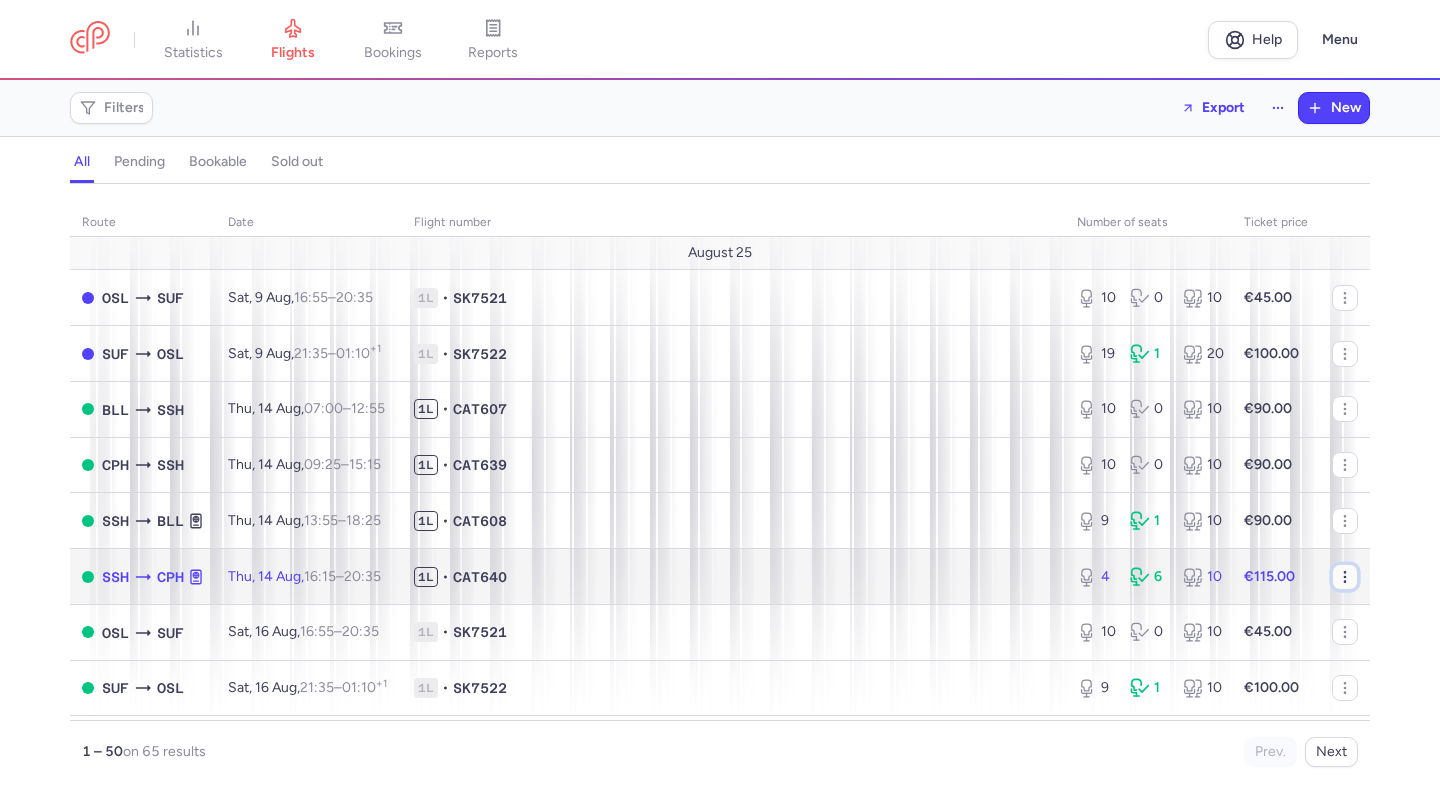 click 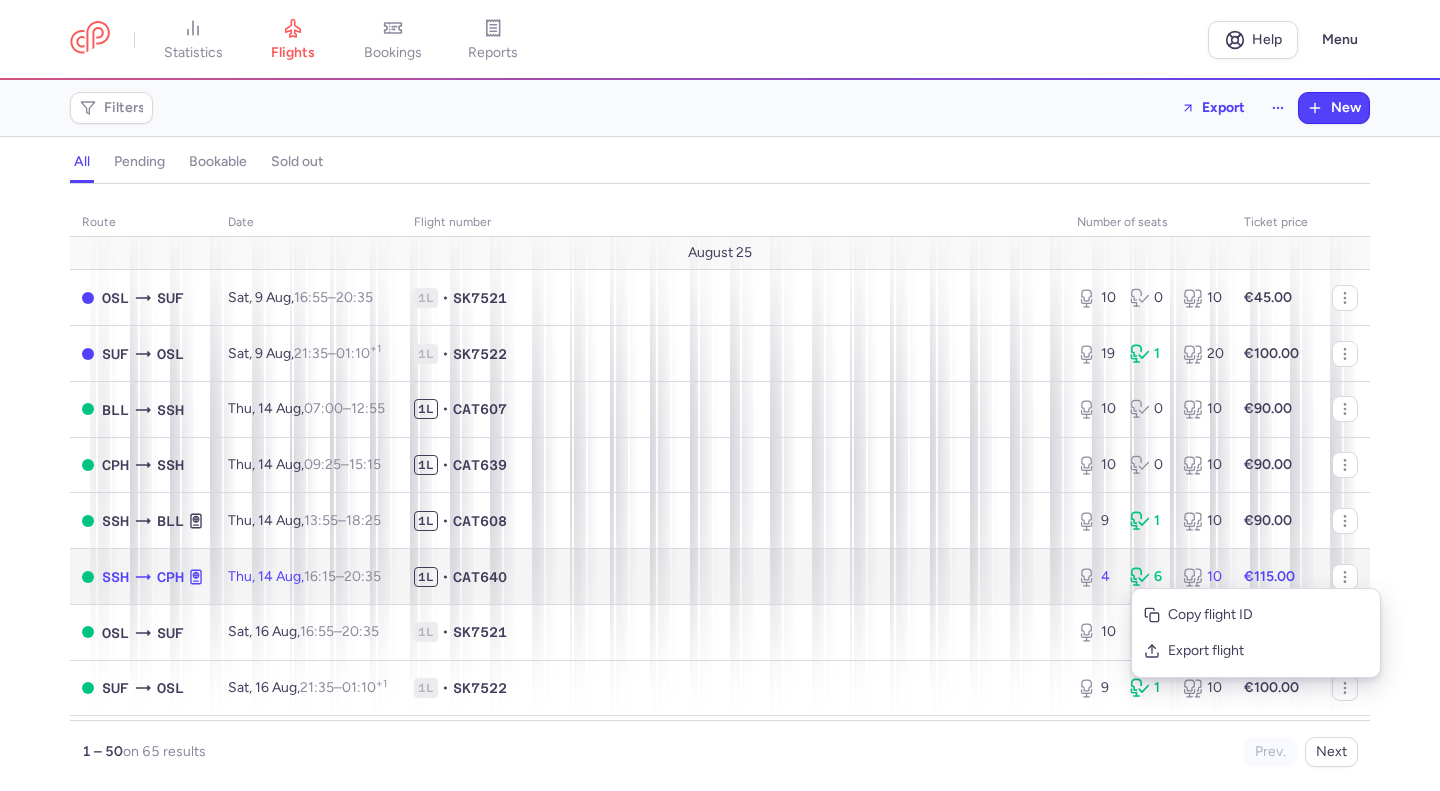 click on "1L • CAT640" 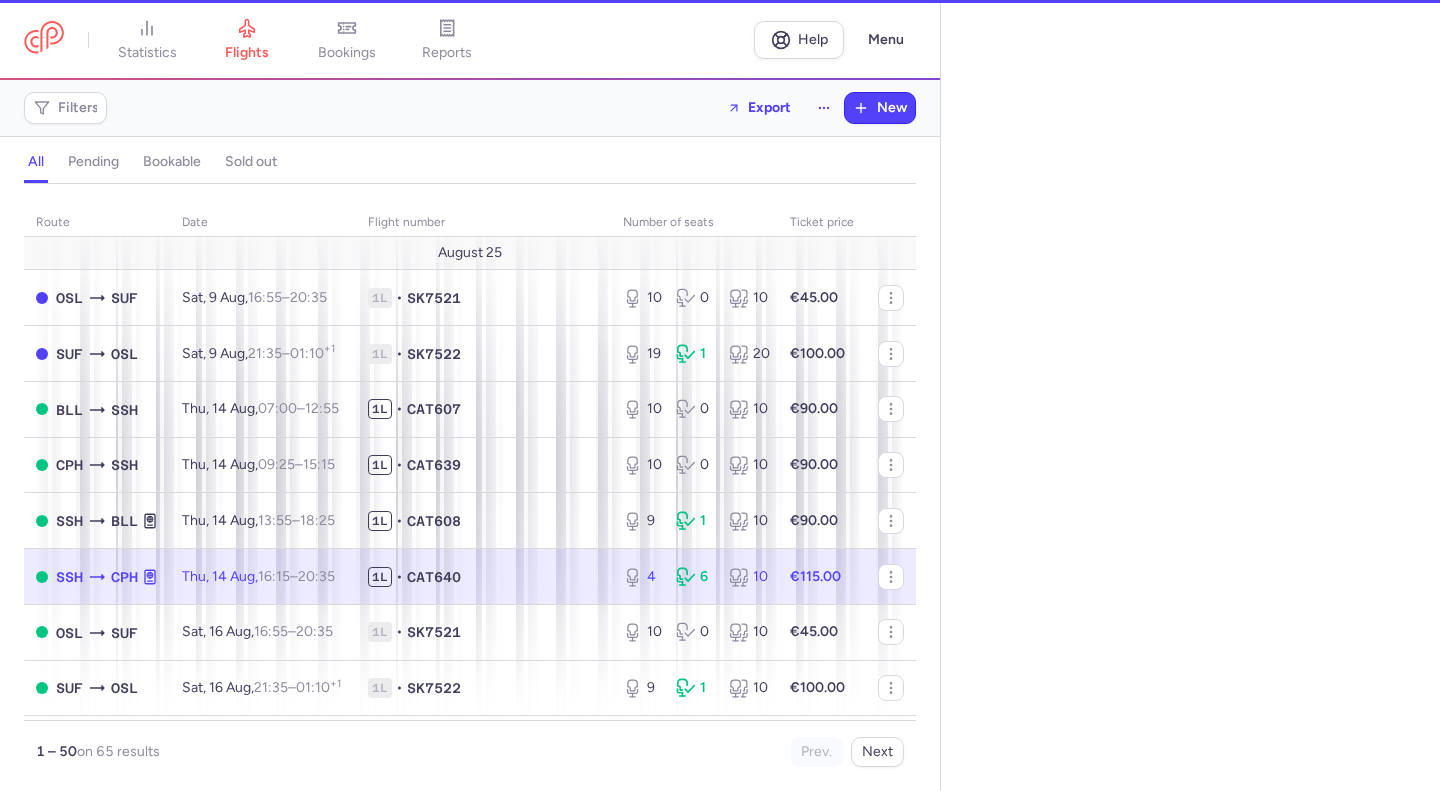 select on "days" 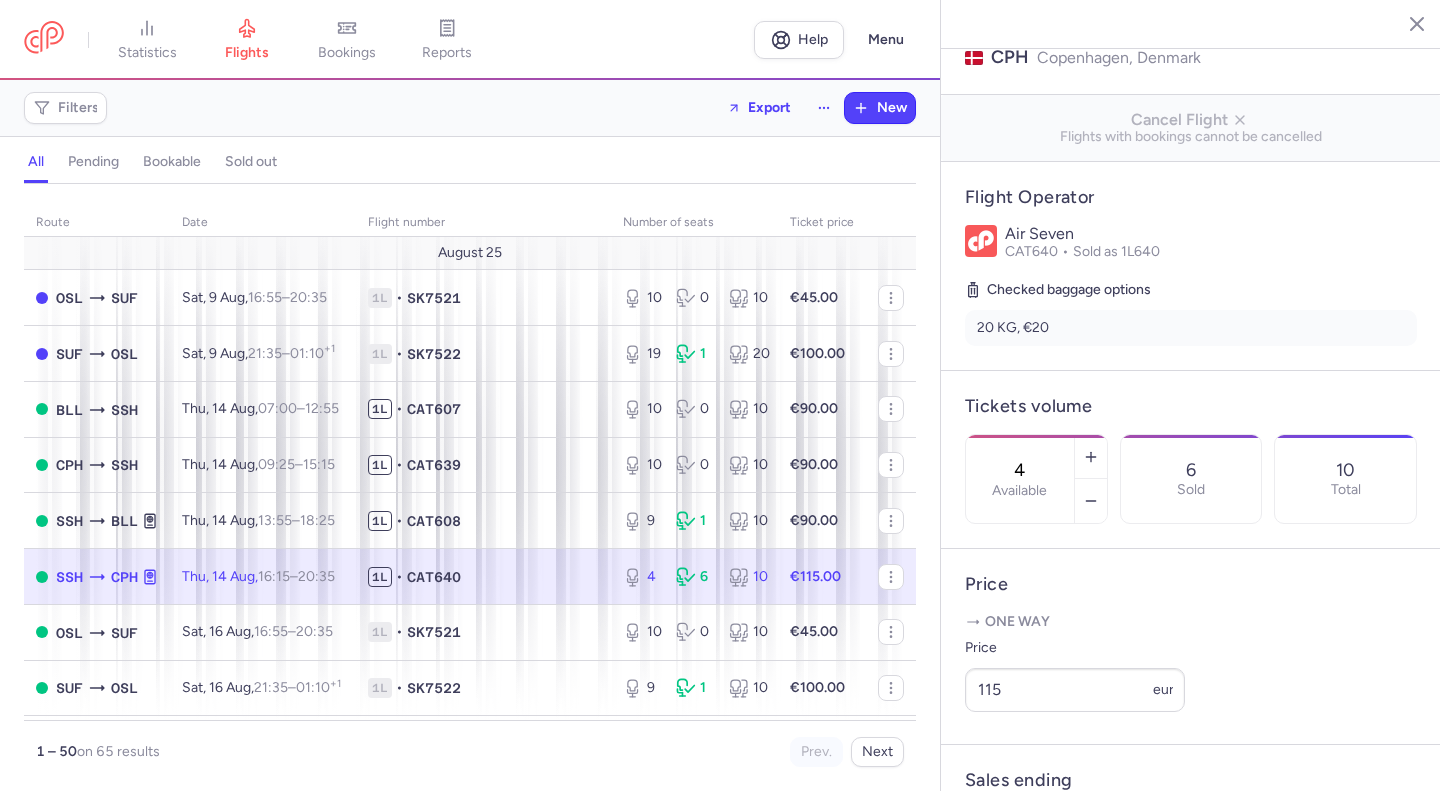 scroll, scrollTop: 265, scrollLeft: 0, axis: vertical 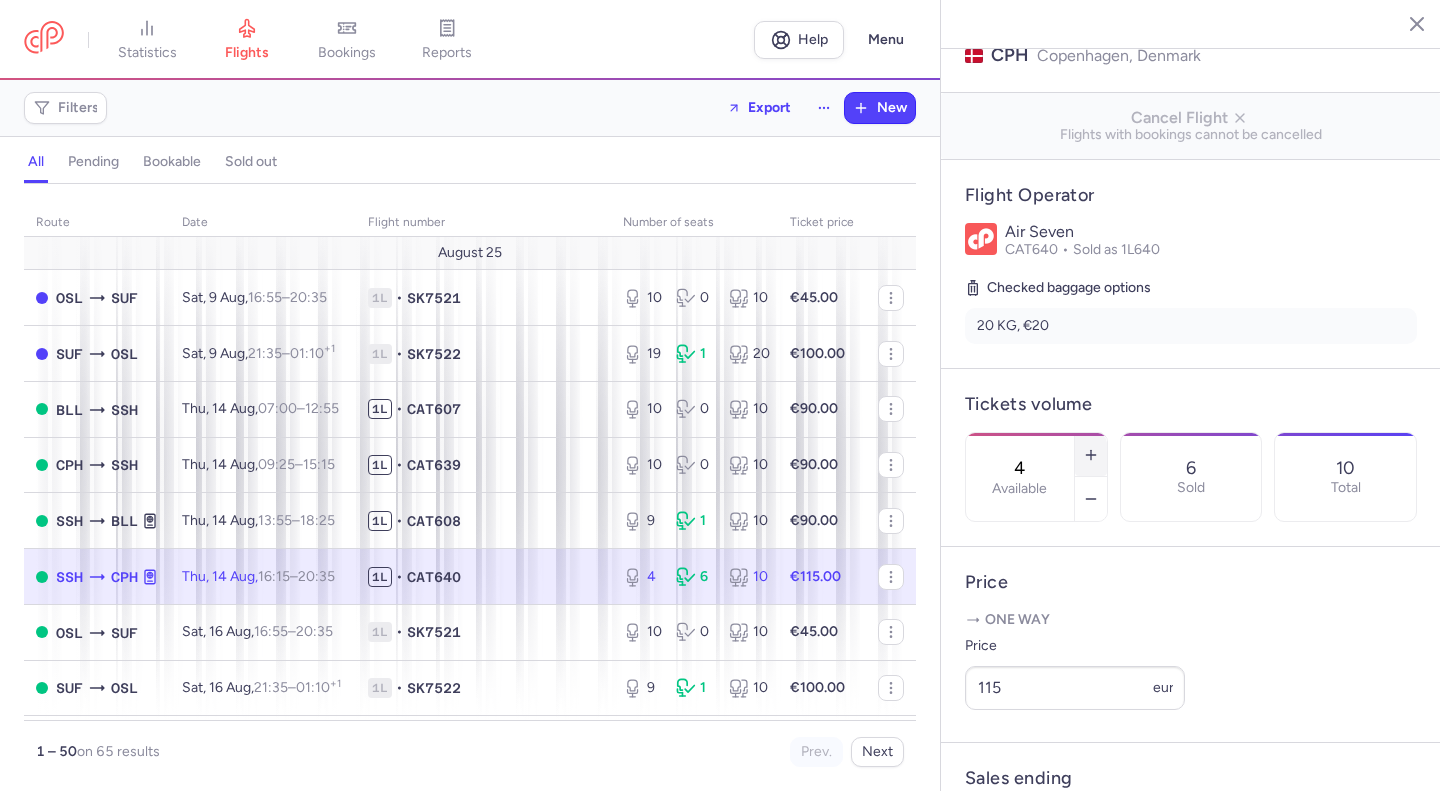click 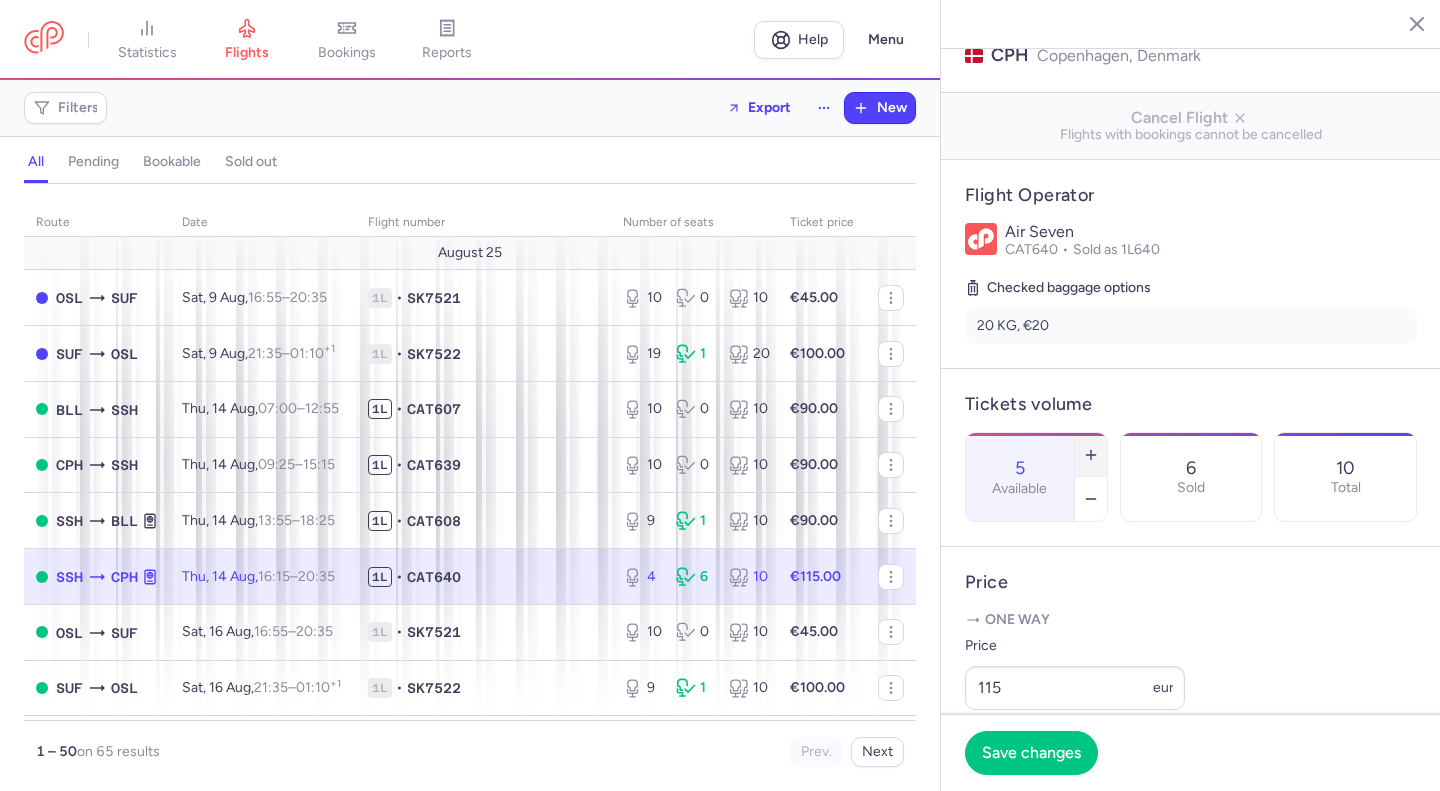 click 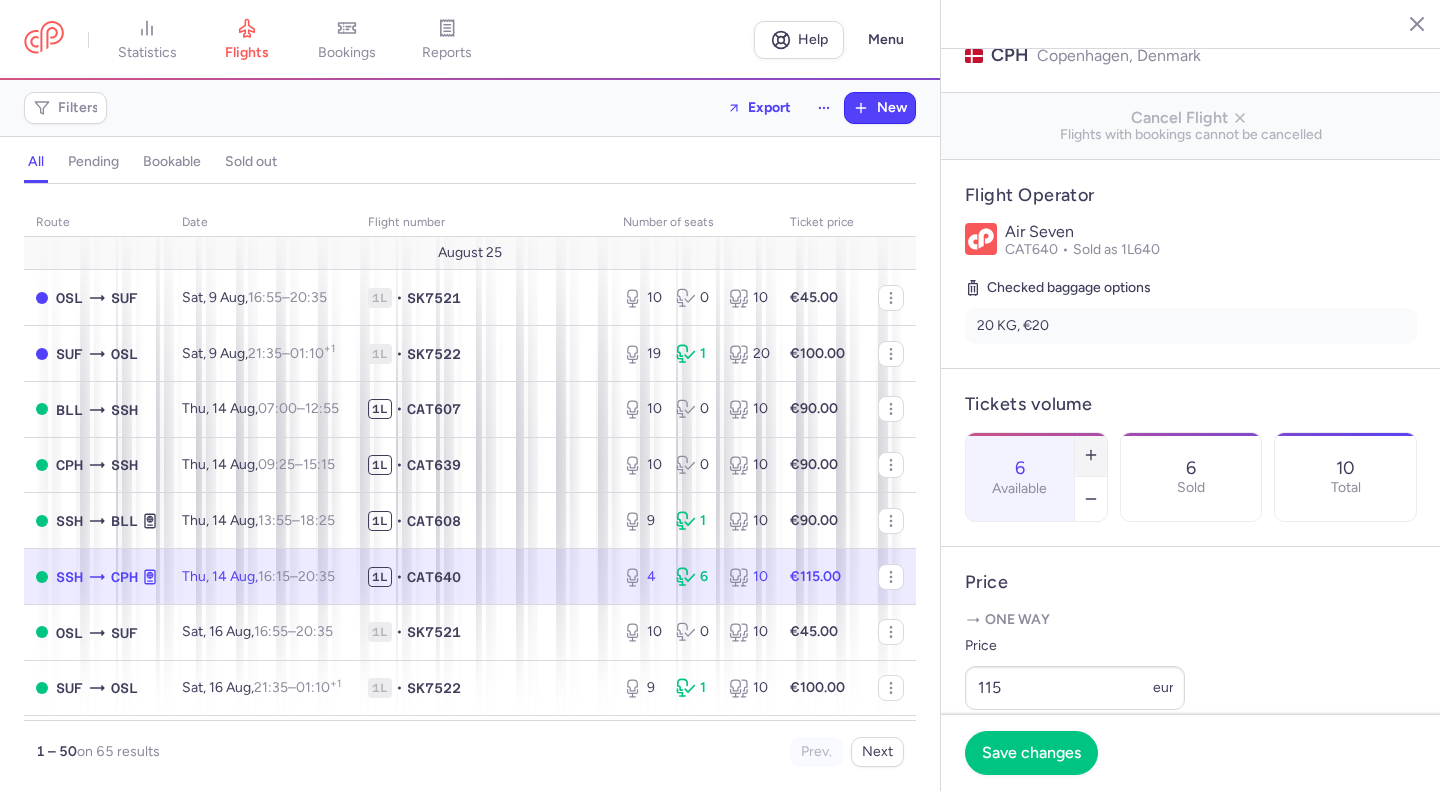 click 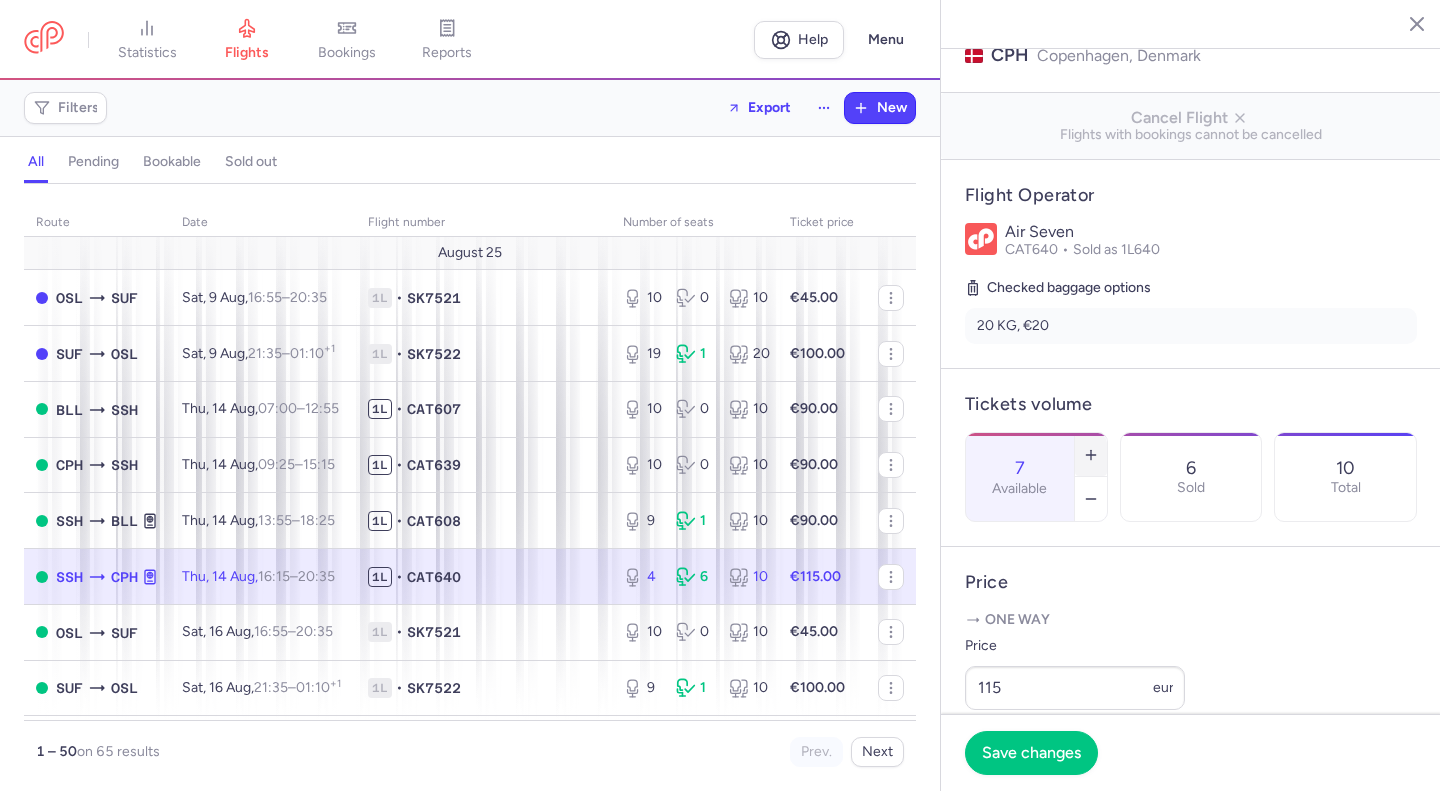 click 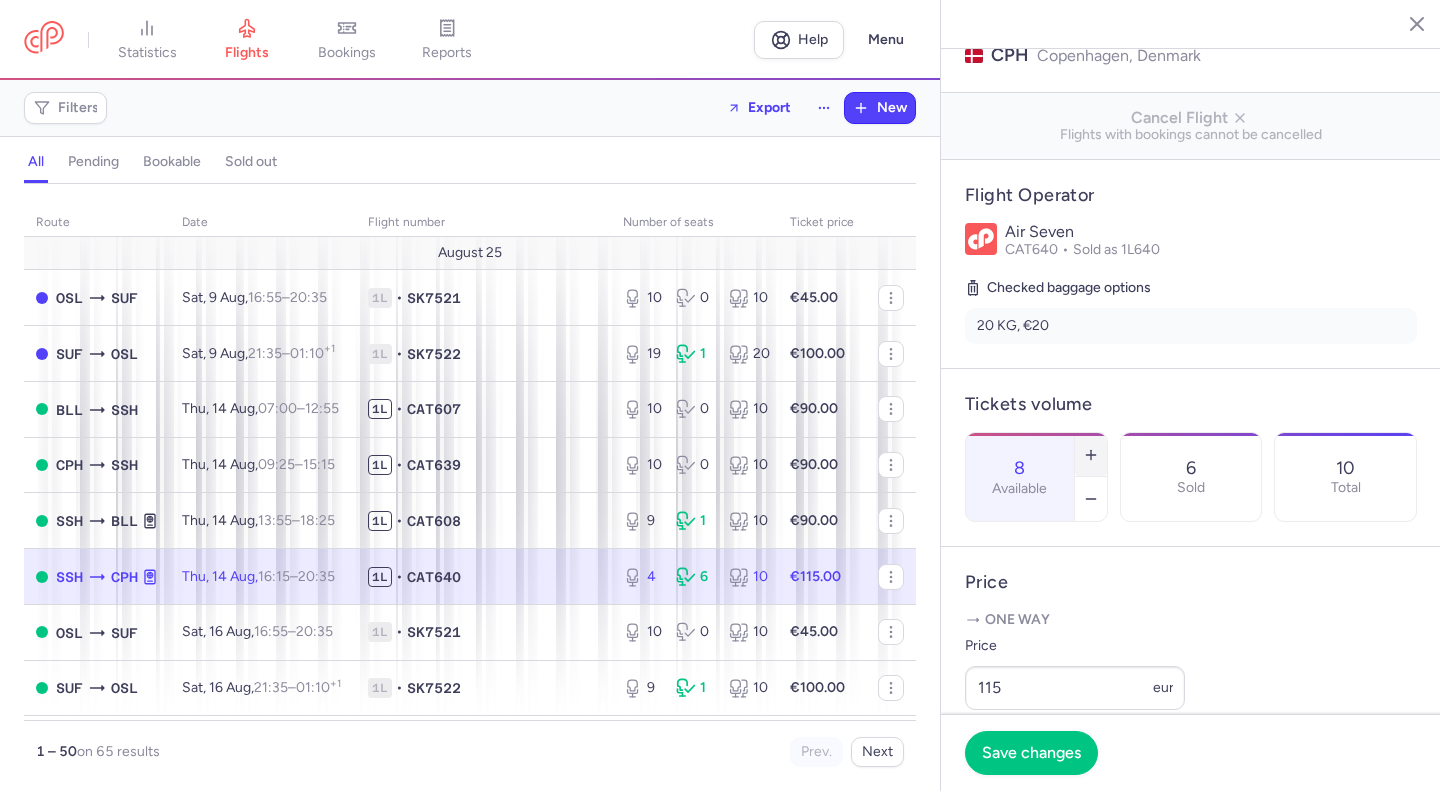 click 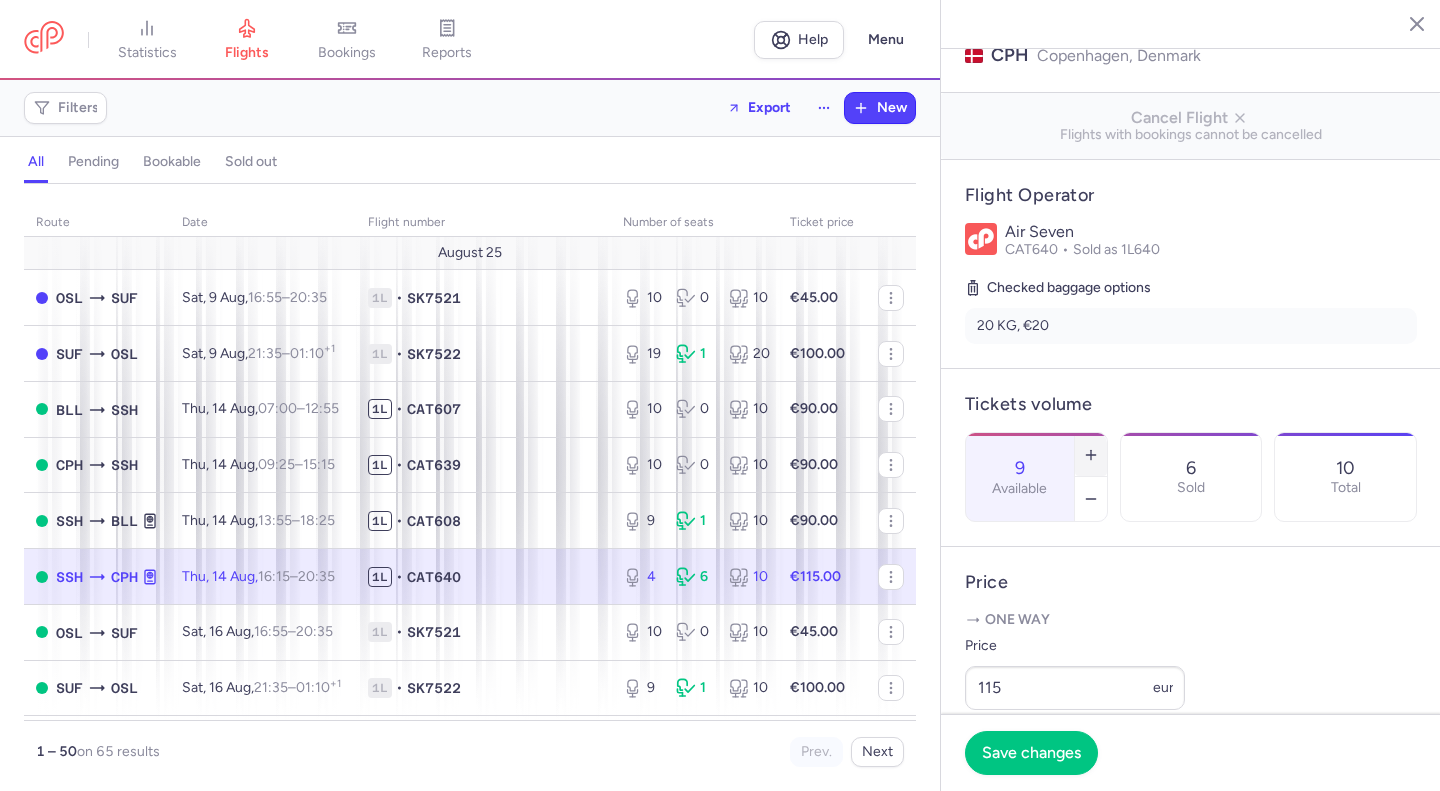 click 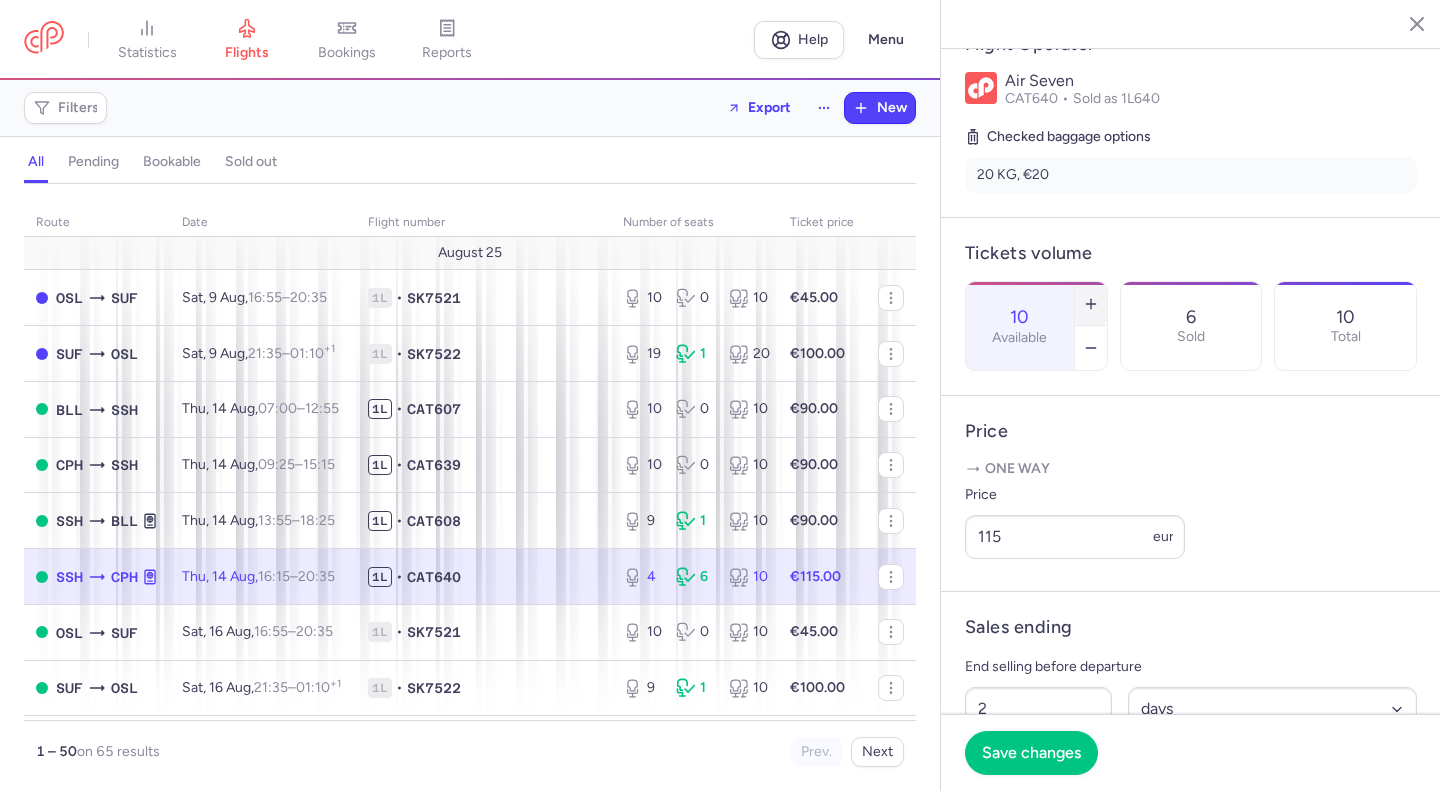 scroll, scrollTop: 417, scrollLeft: 0, axis: vertical 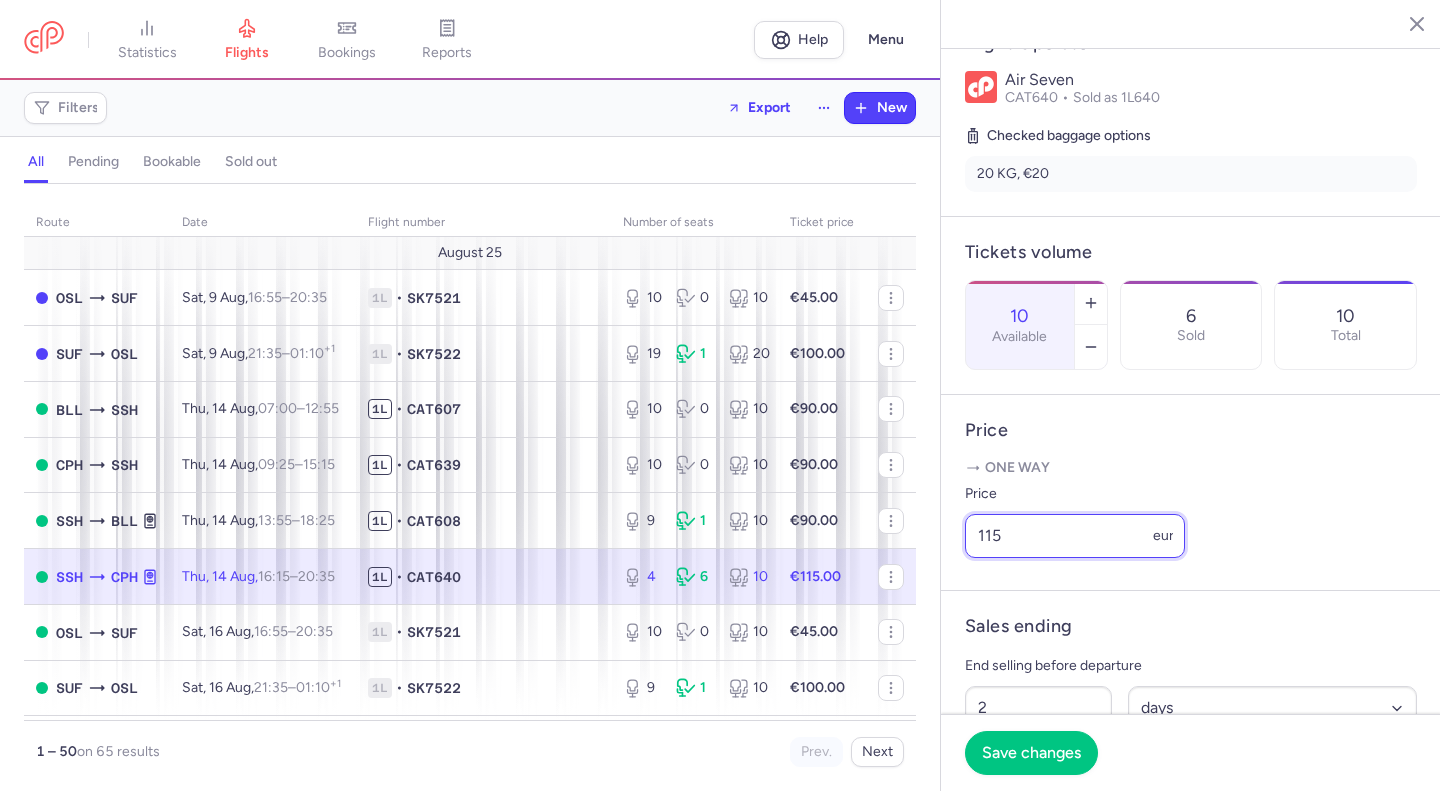 click on "115" at bounding box center [1075, 536] 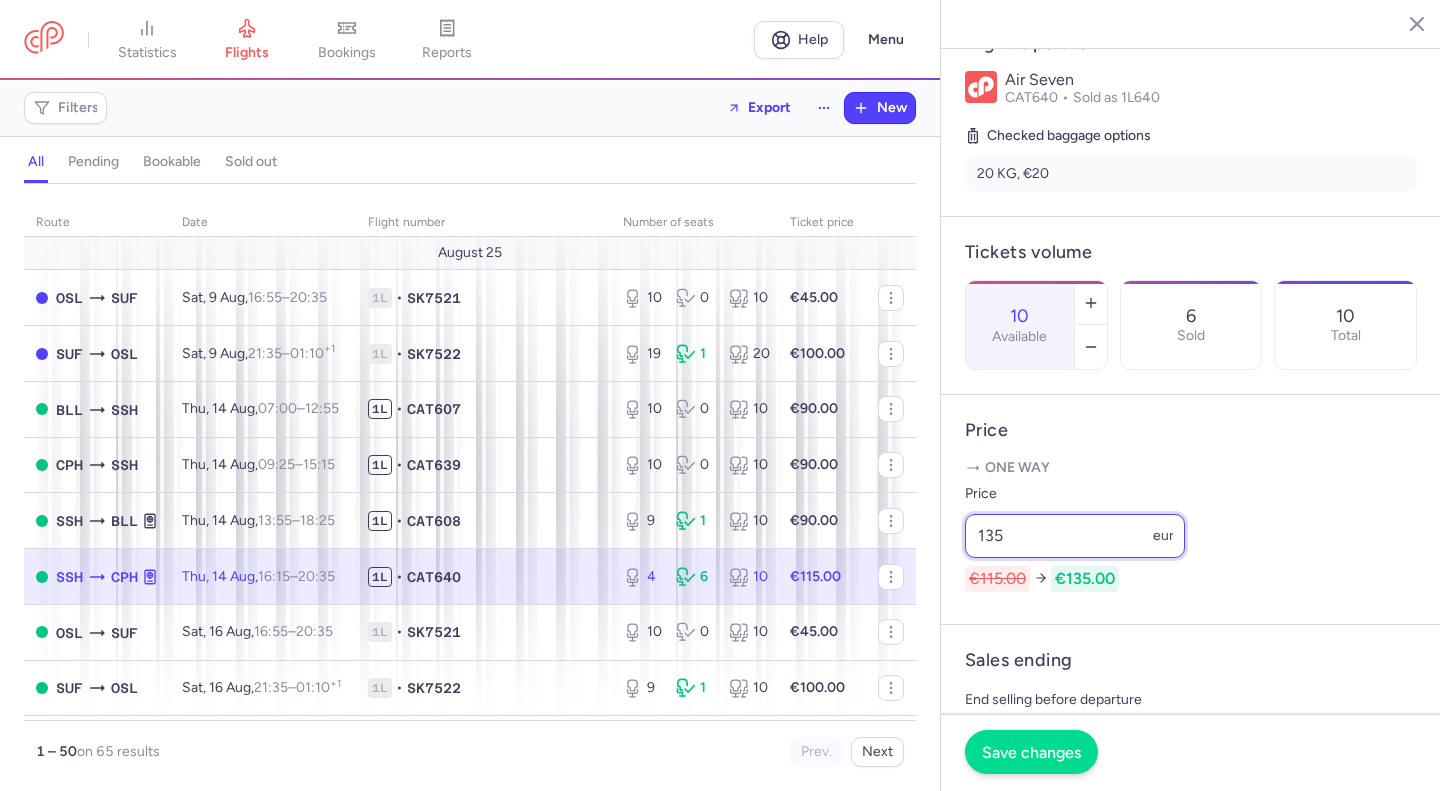 type on "135" 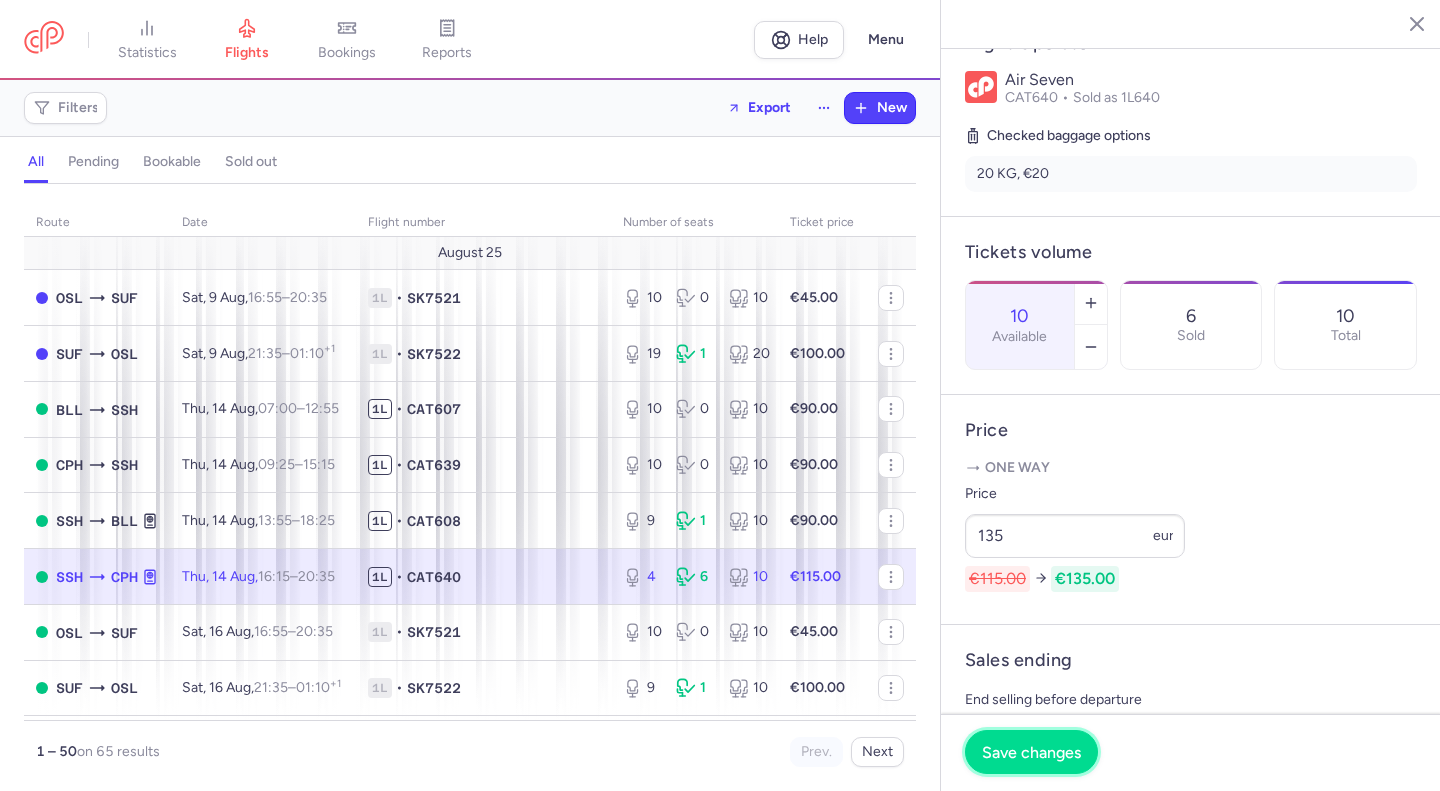 click on "Save changes" at bounding box center (1031, 752) 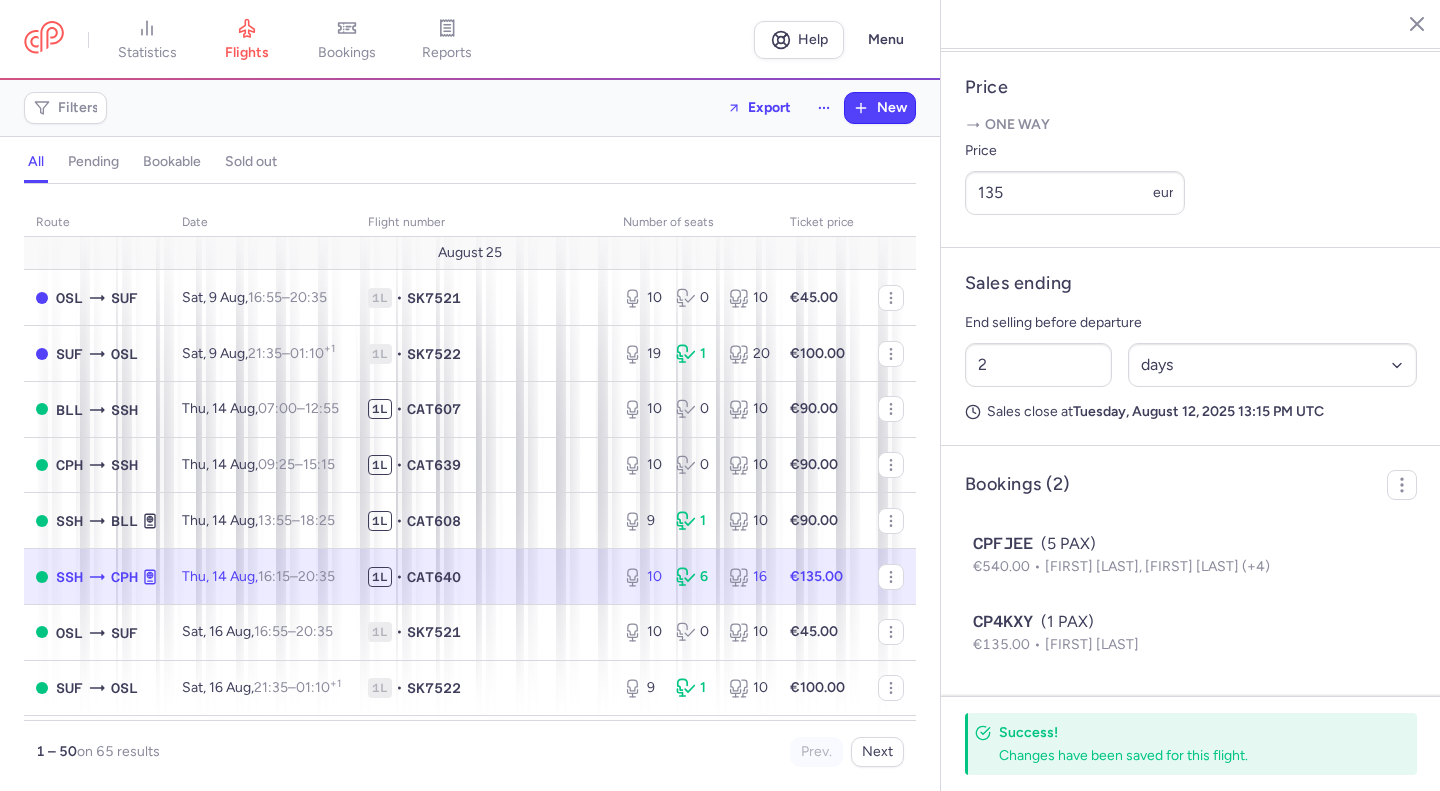scroll, scrollTop: 814, scrollLeft: 0, axis: vertical 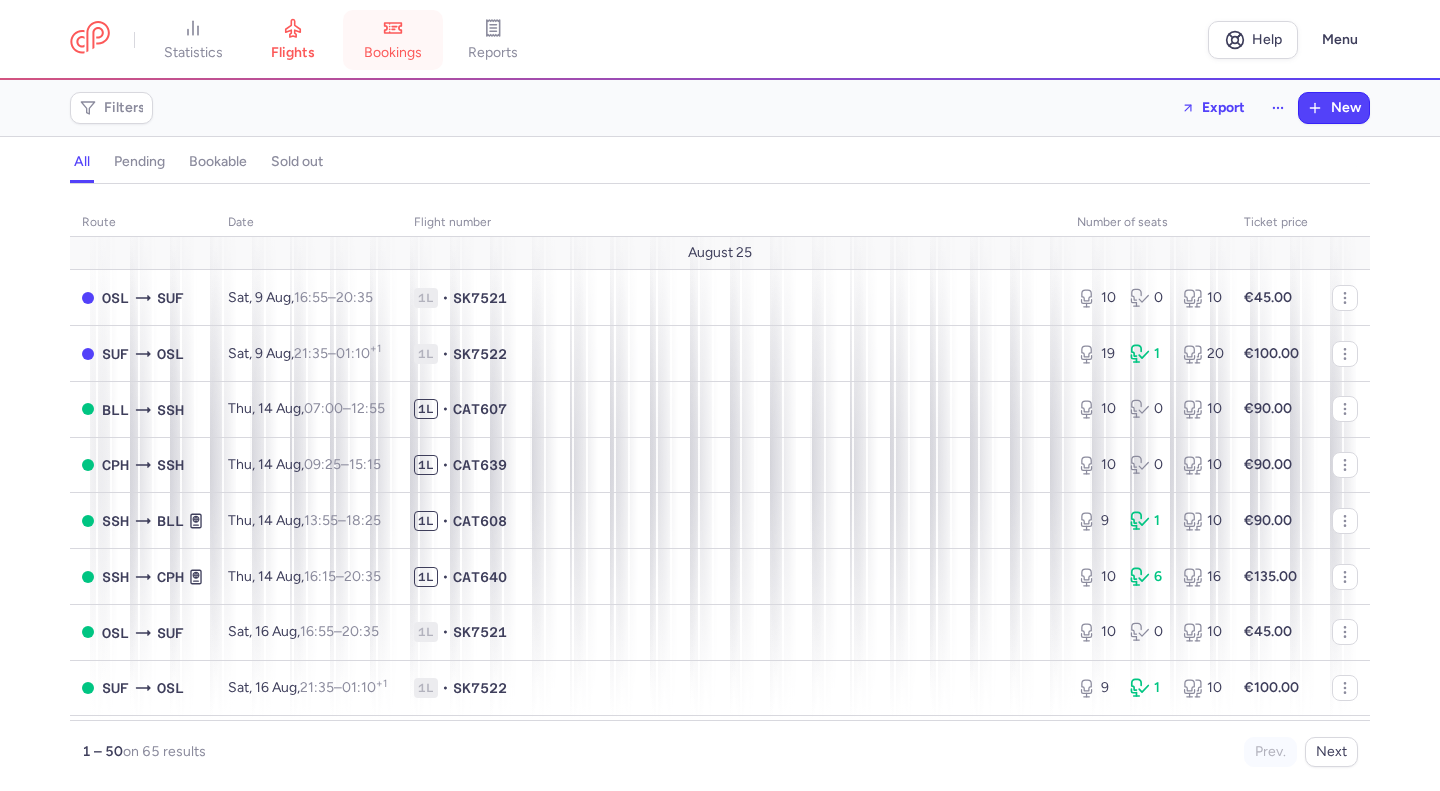 click on "bookings" at bounding box center [393, 53] 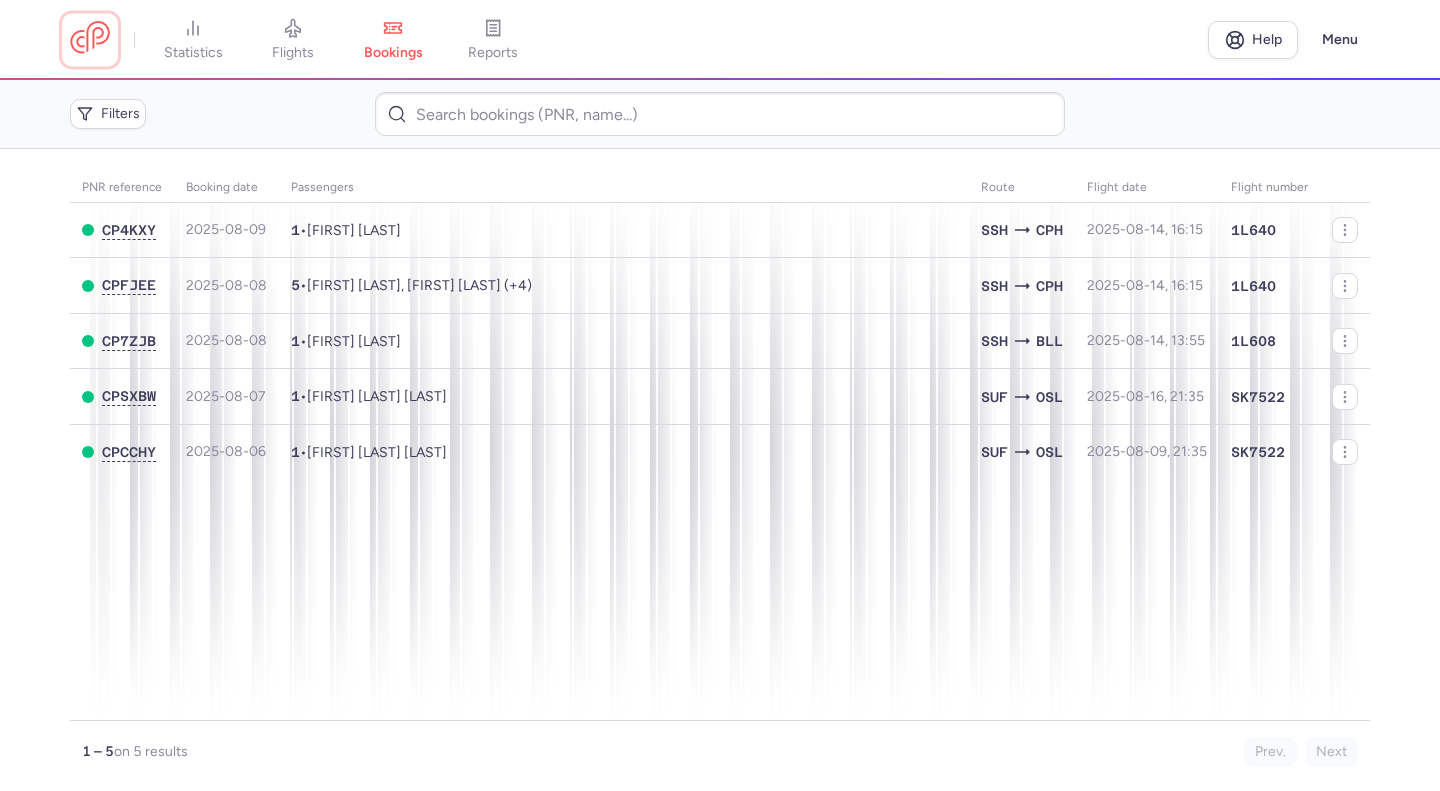 click at bounding box center [90, 39] 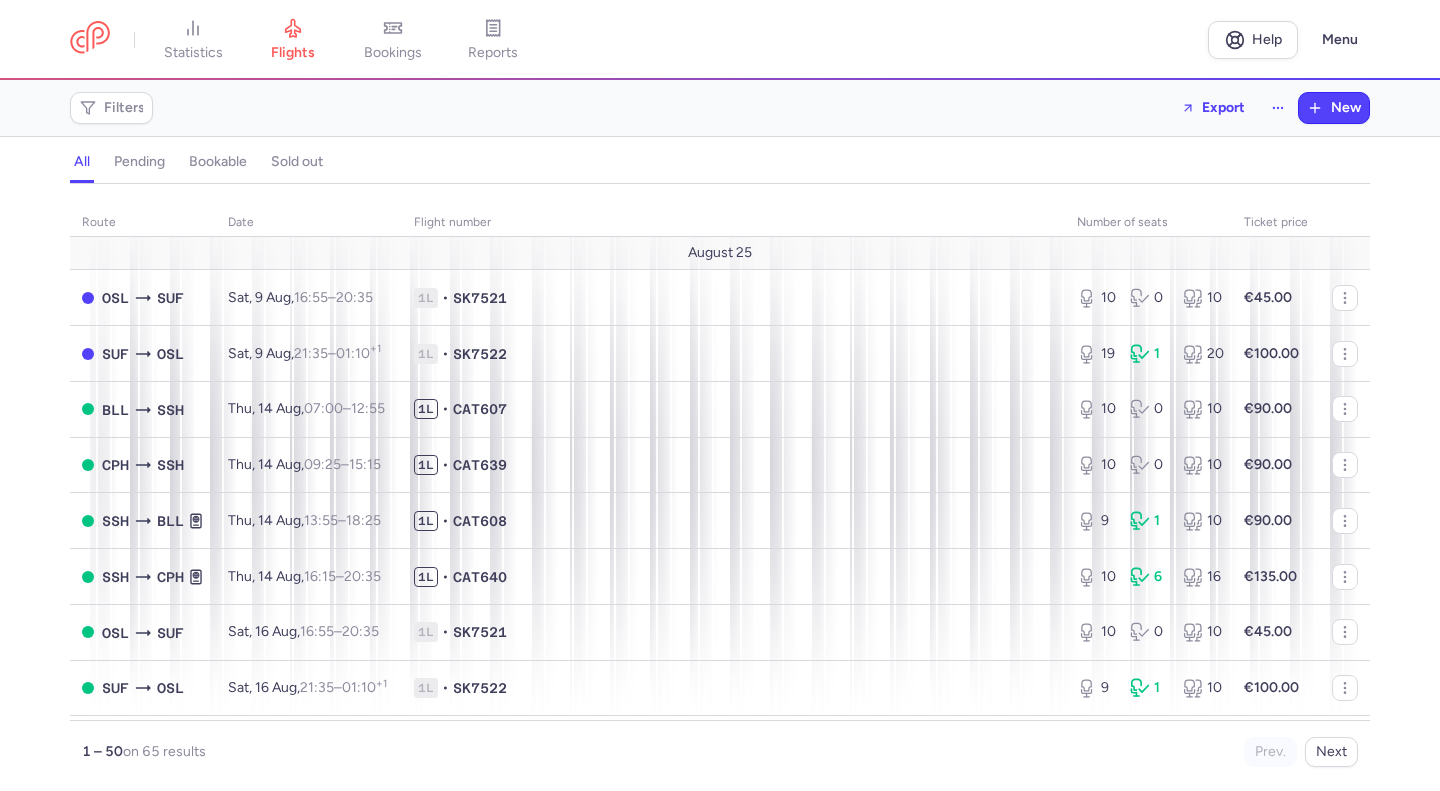 scroll, scrollTop: 0, scrollLeft: 0, axis: both 